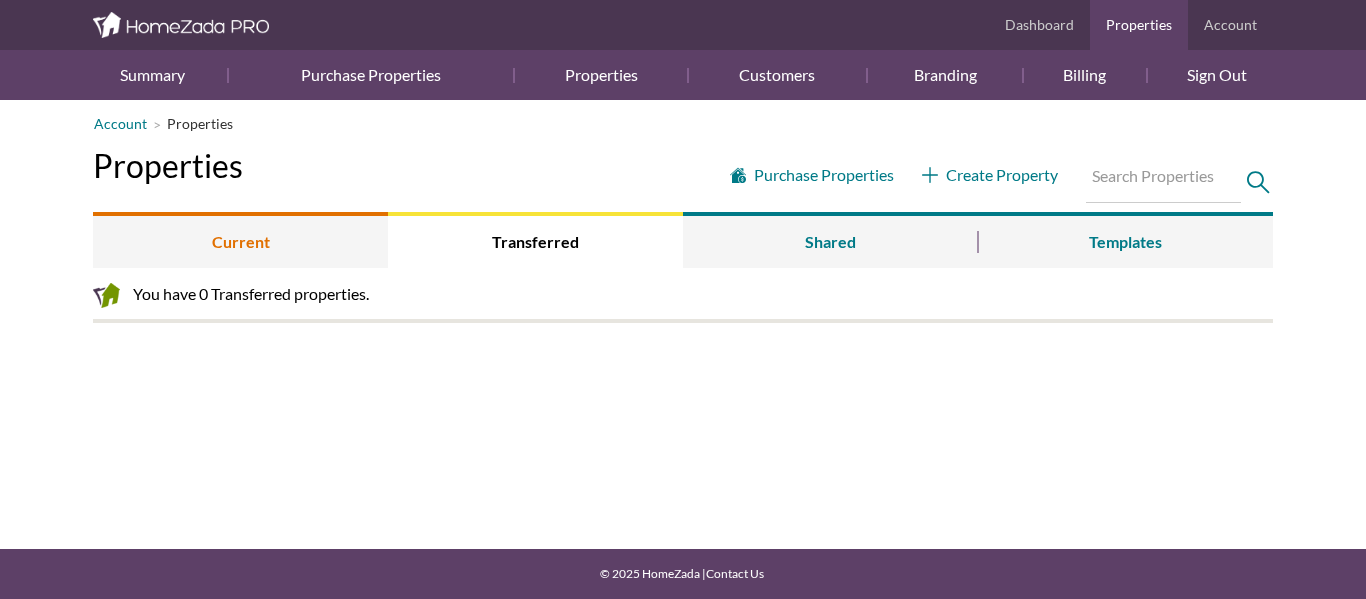 scroll, scrollTop: 0, scrollLeft: 0, axis: both 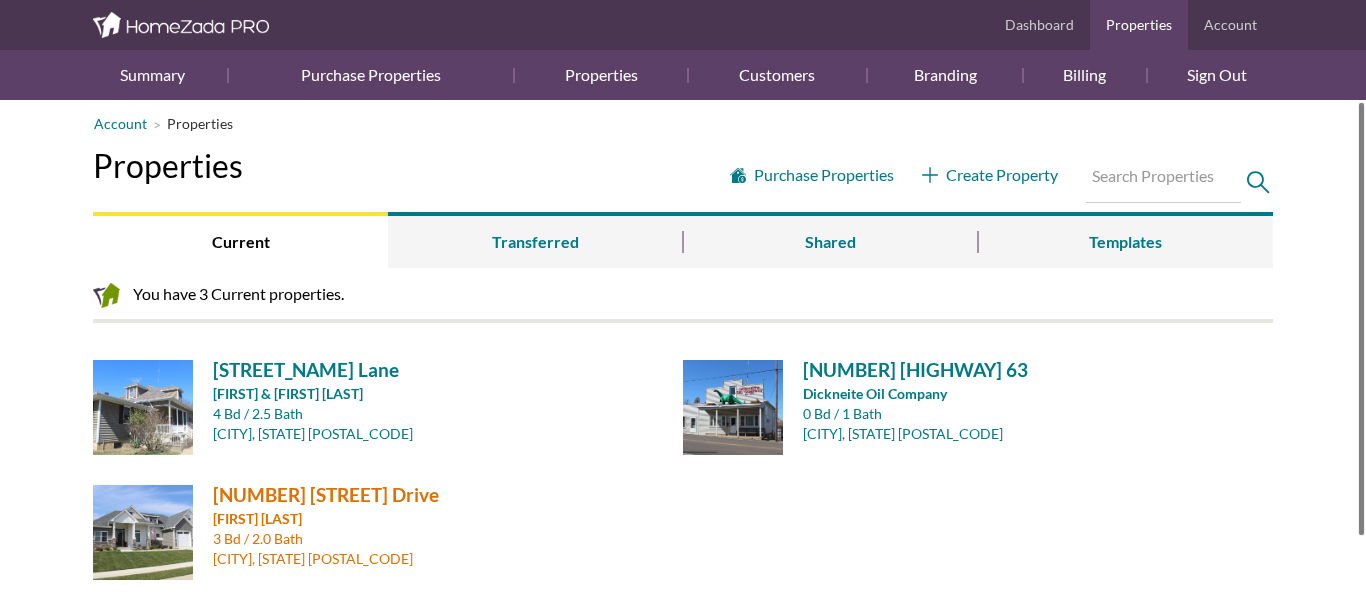 click on "[NUMBER] [STREET]" at bounding box center [440, 494] 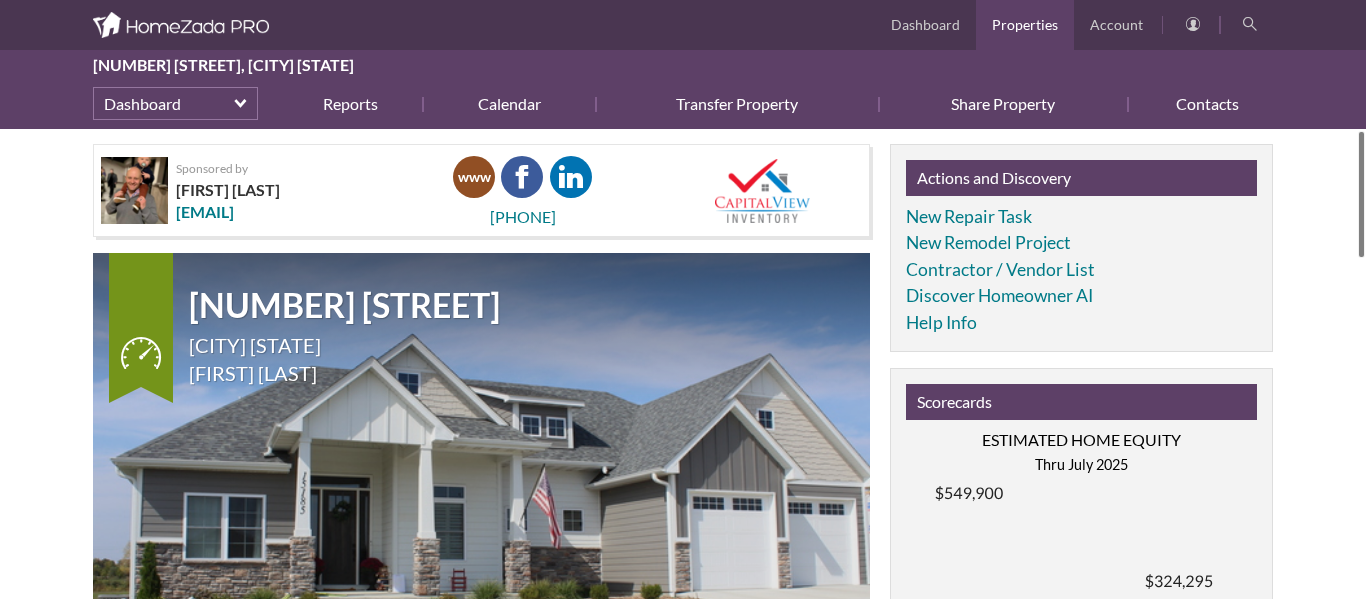 scroll, scrollTop: 0, scrollLeft: 0, axis: both 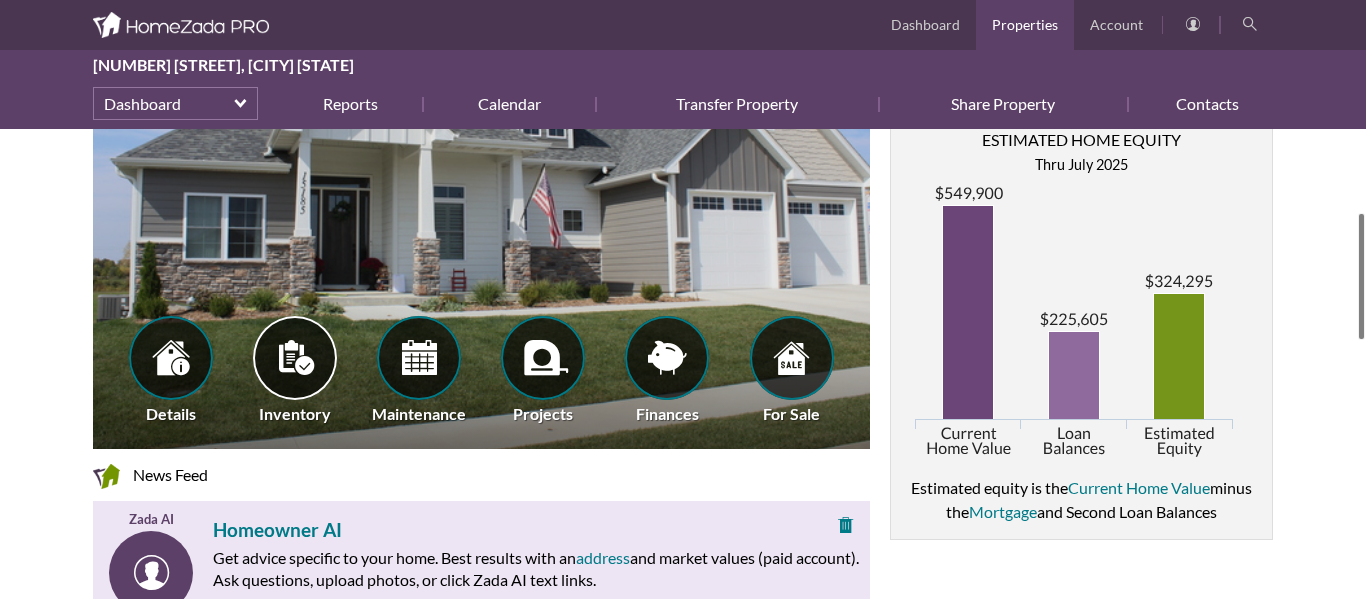 click at bounding box center (295, 358) 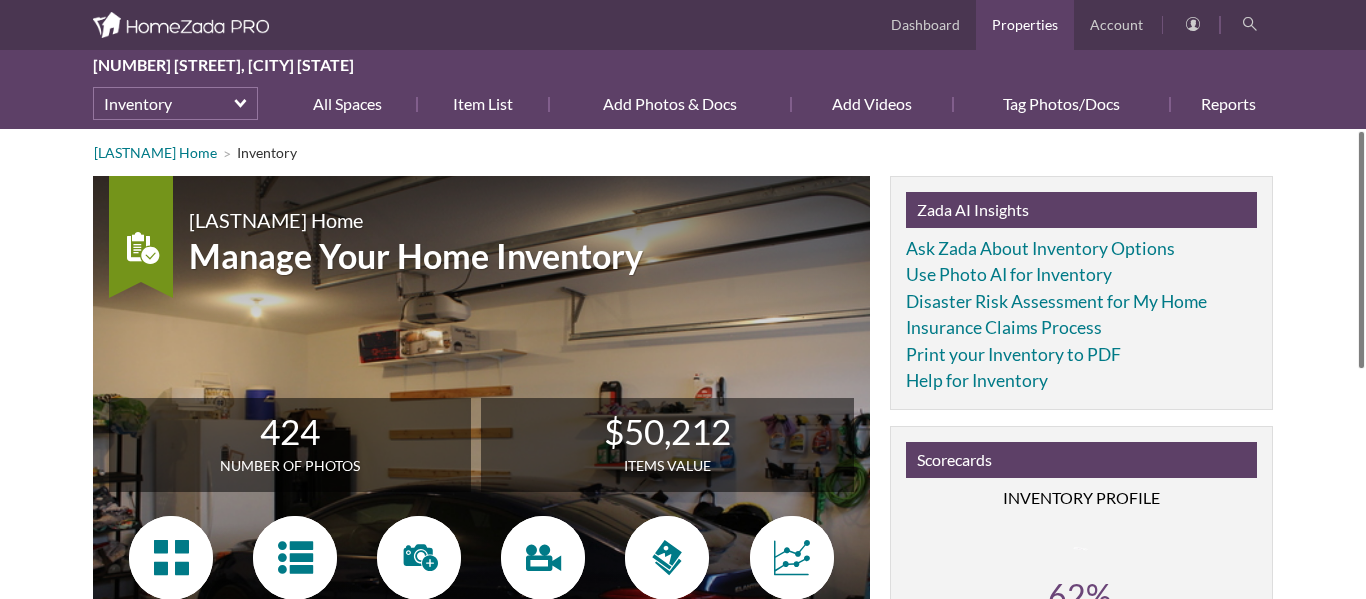 scroll, scrollTop: 0, scrollLeft: 0, axis: both 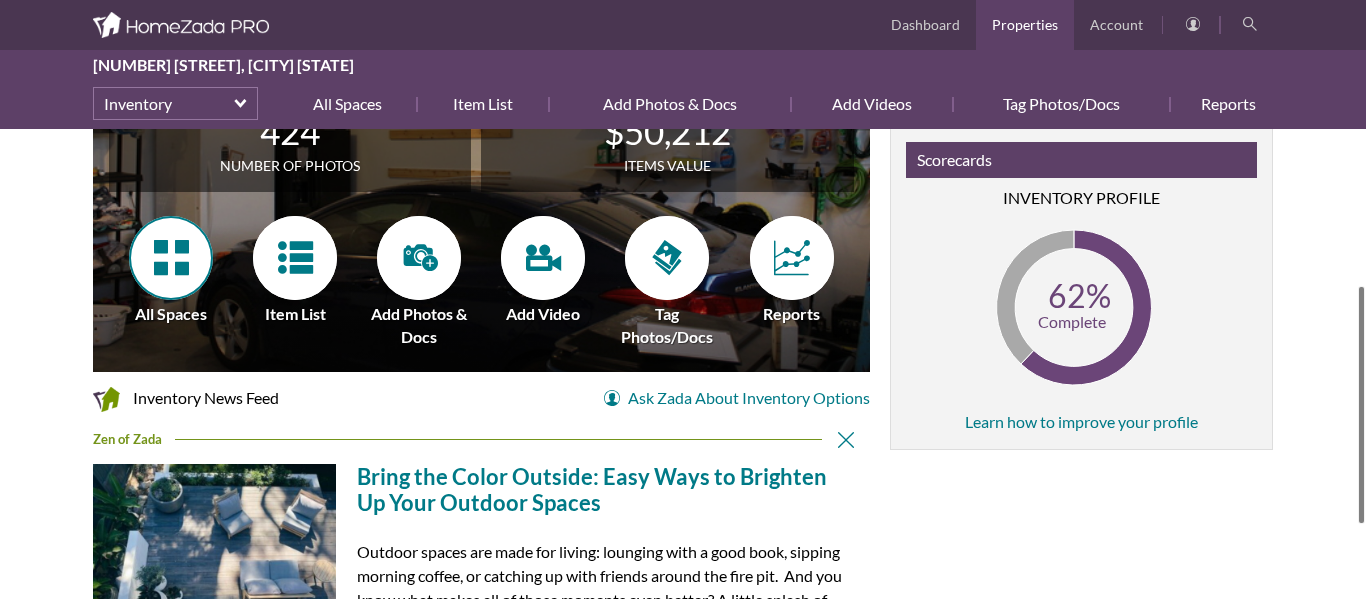 click at bounding box center (171, 258) 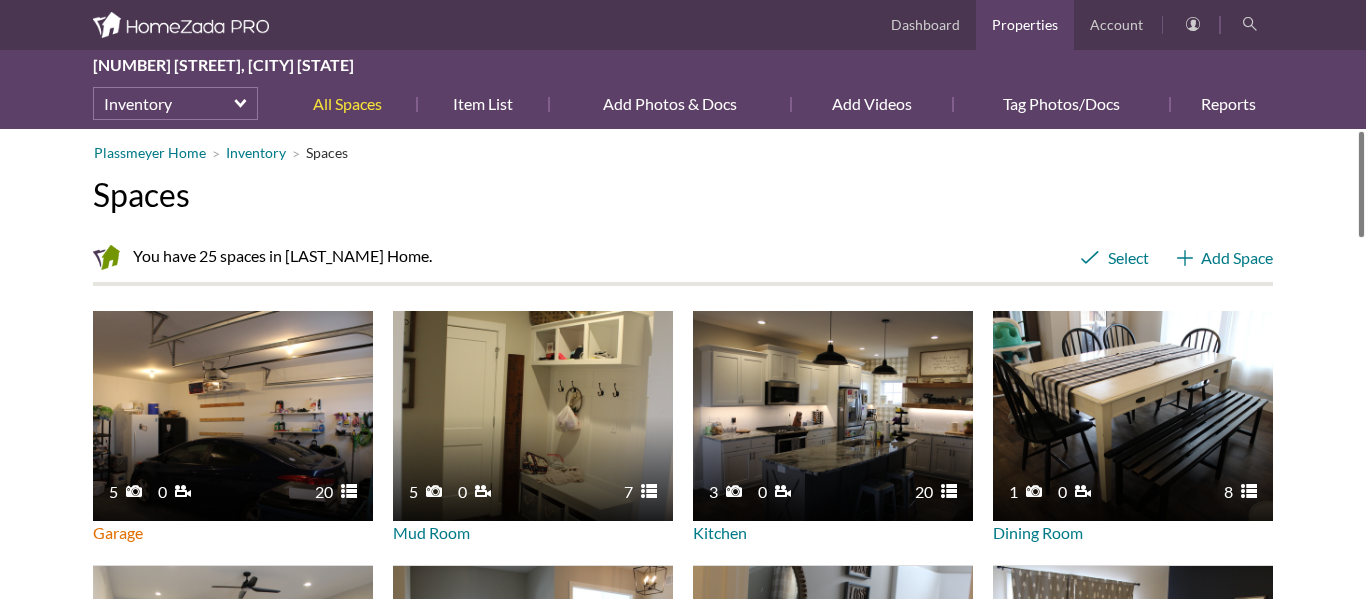 scroll, scrollTop: 0, scrollLeft: 0, axis: both 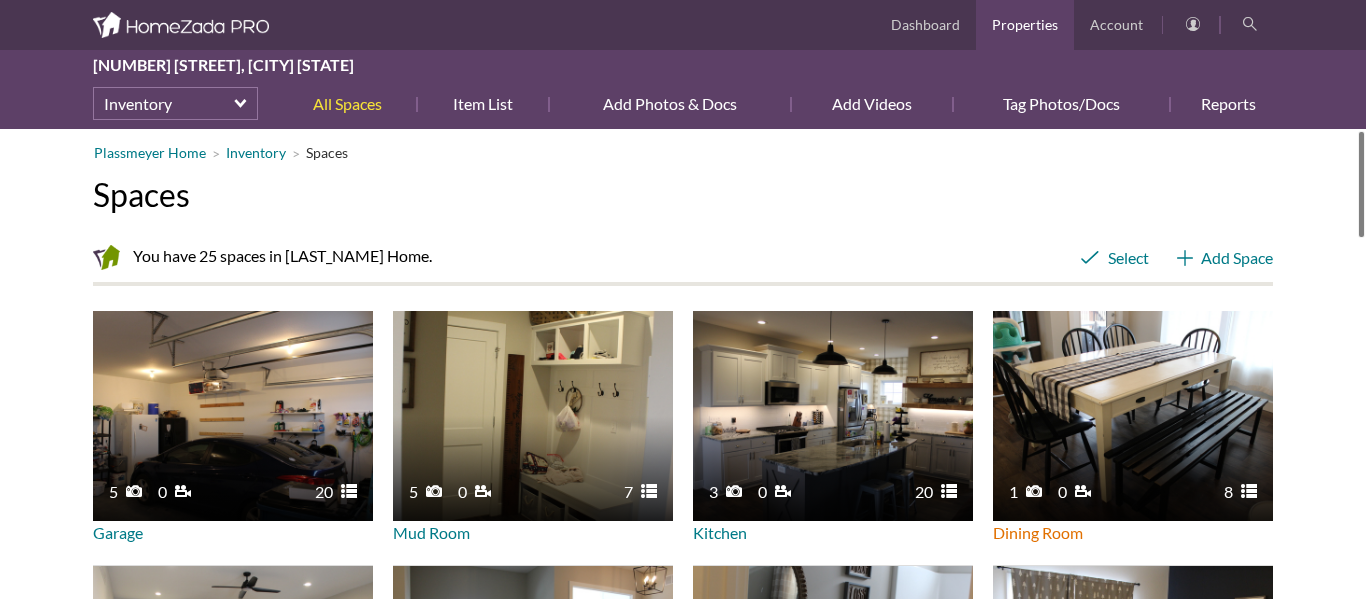 click on "1 8 0" at bounding box center (1133, 416) 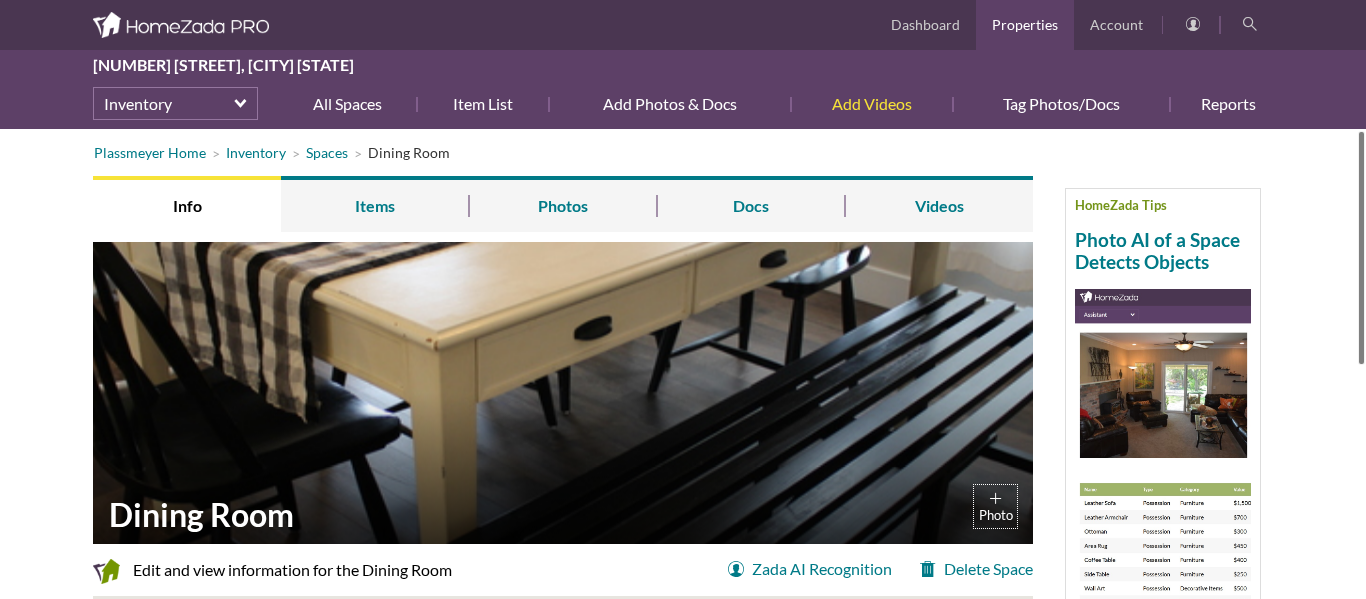 scroll, scrollTop: 0, scrollLeft: 0, axis: both 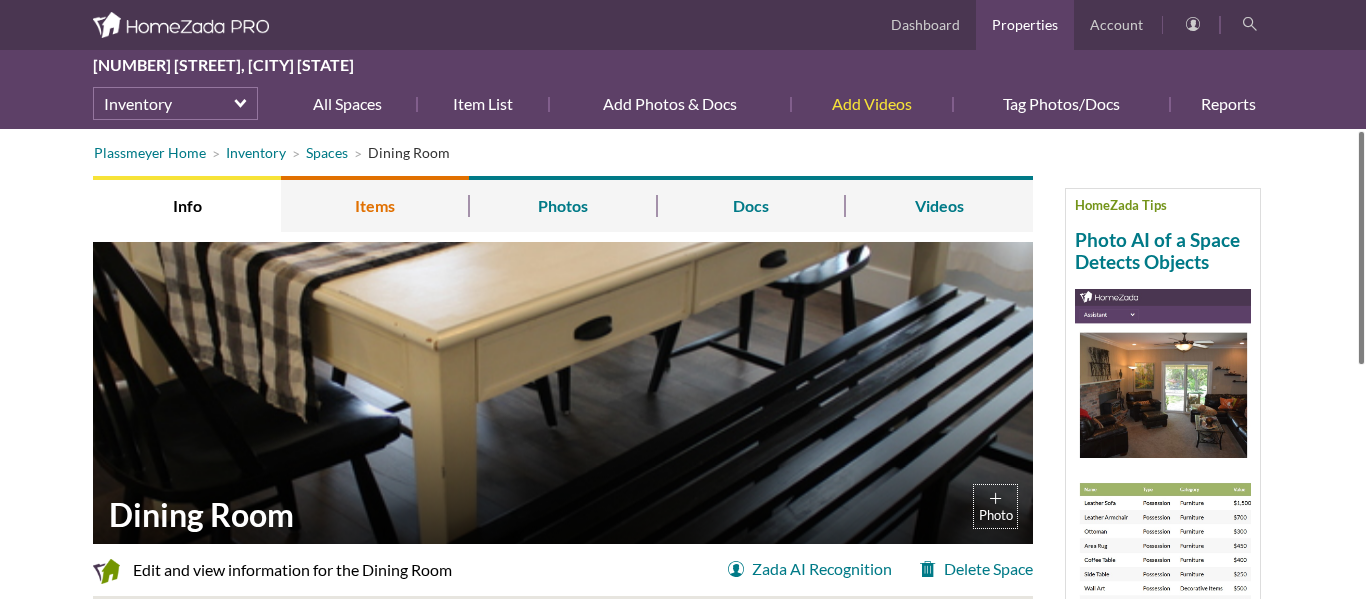 click on "Items" at bounding box center [375, 204] 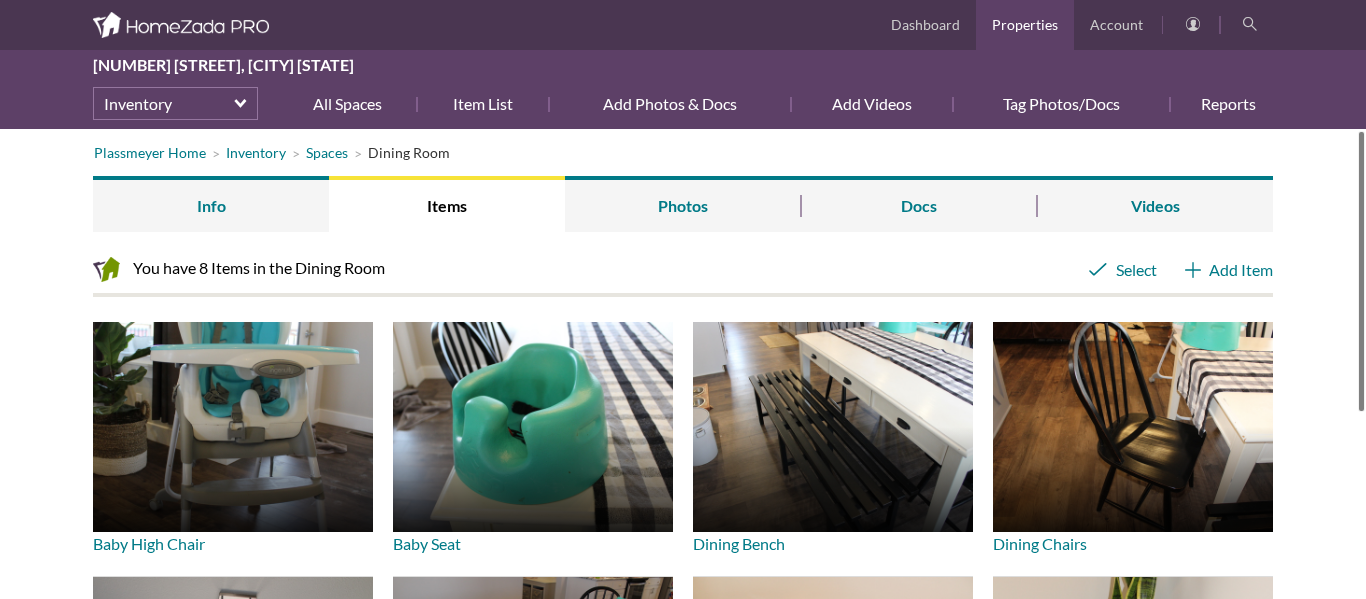 scroll, scrollTop: 0, scrollLeft: 0, axis: both 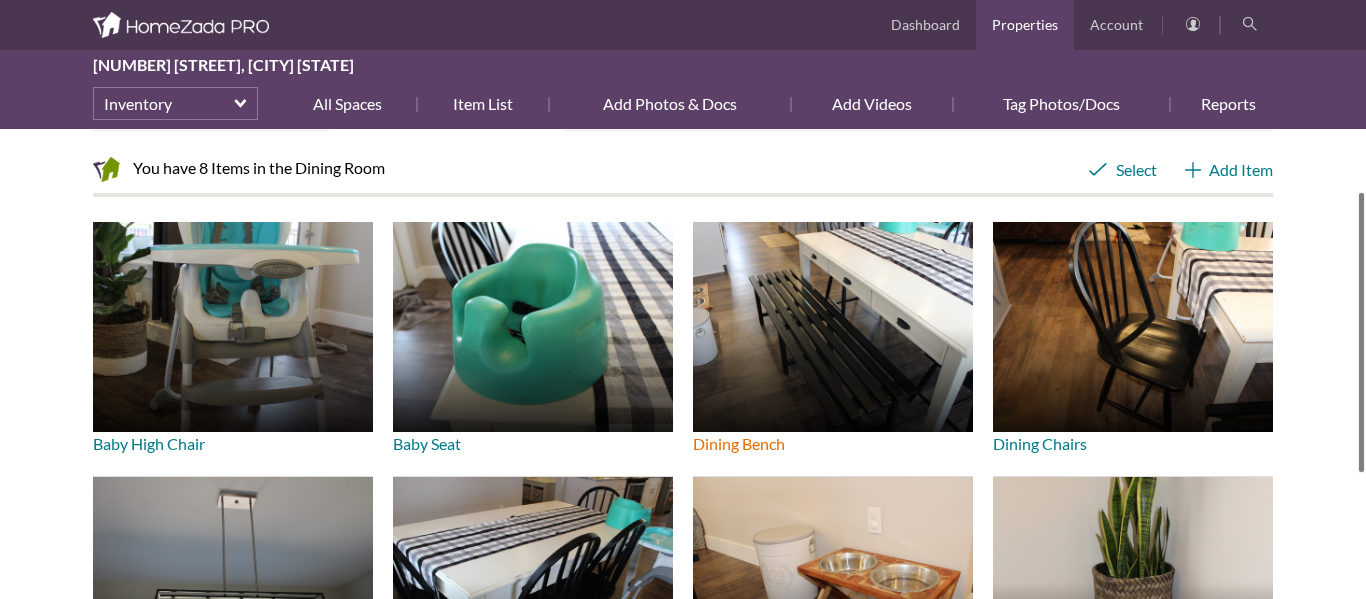 click at bounding box center (833, 327) 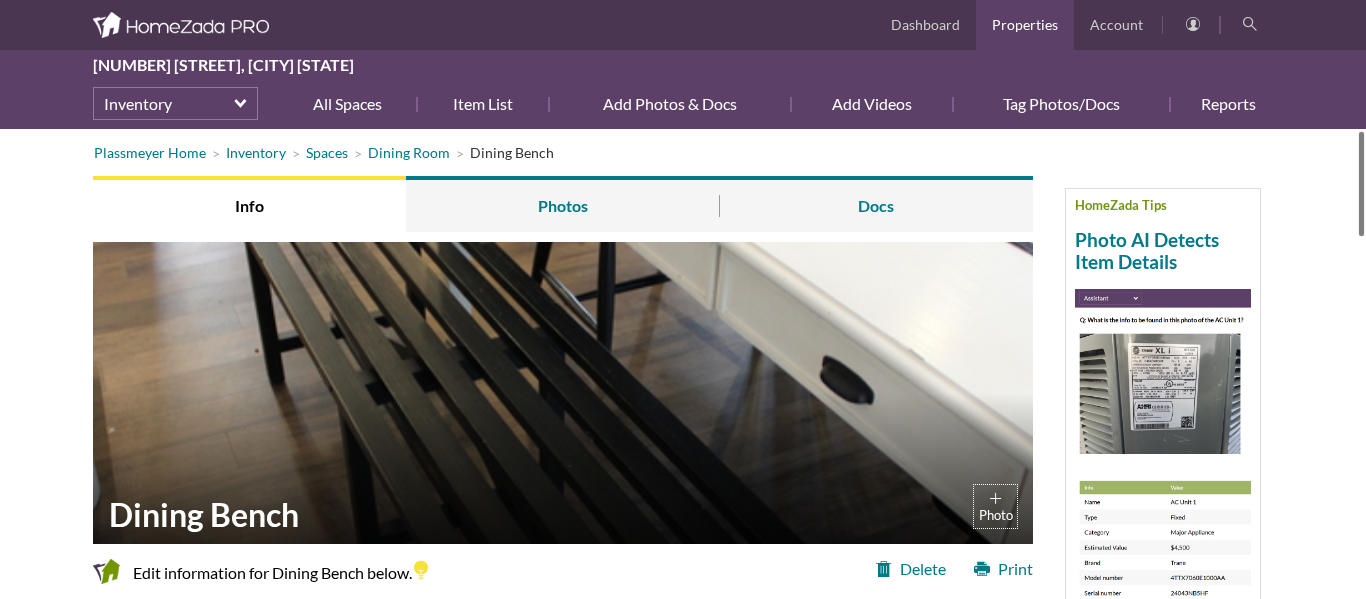 scroll, scrollTop: 0, scrollLeft: 0, axis: both 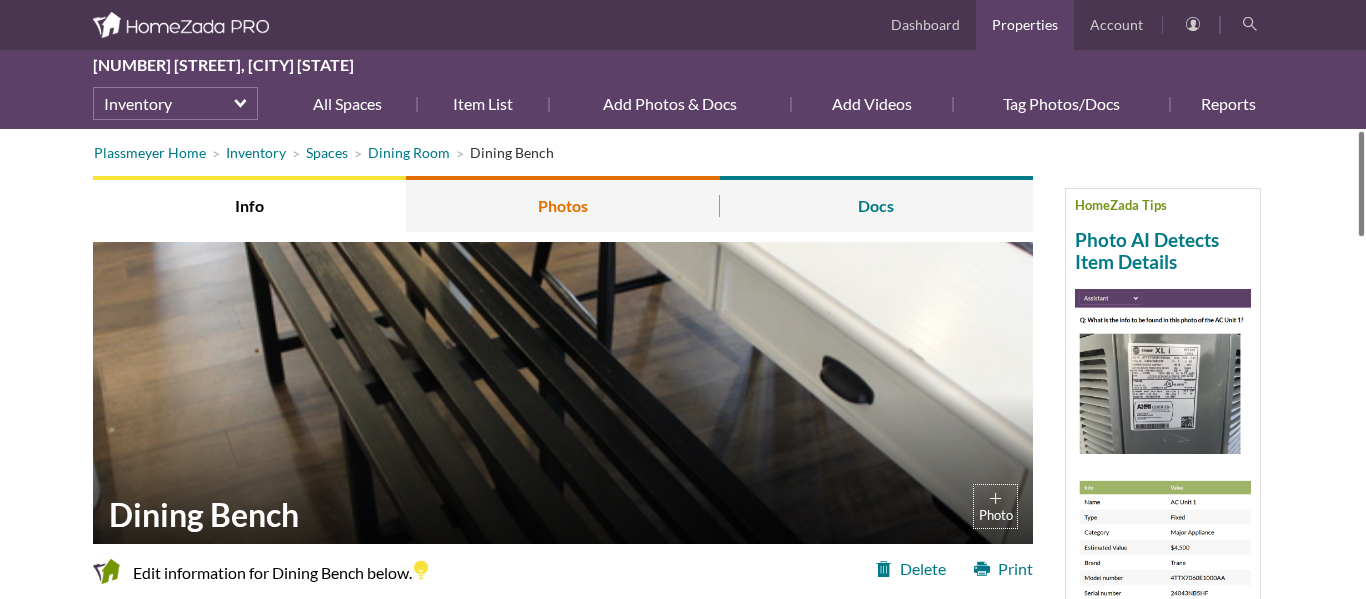 click on "Photos" at bounding box center (562, 204) 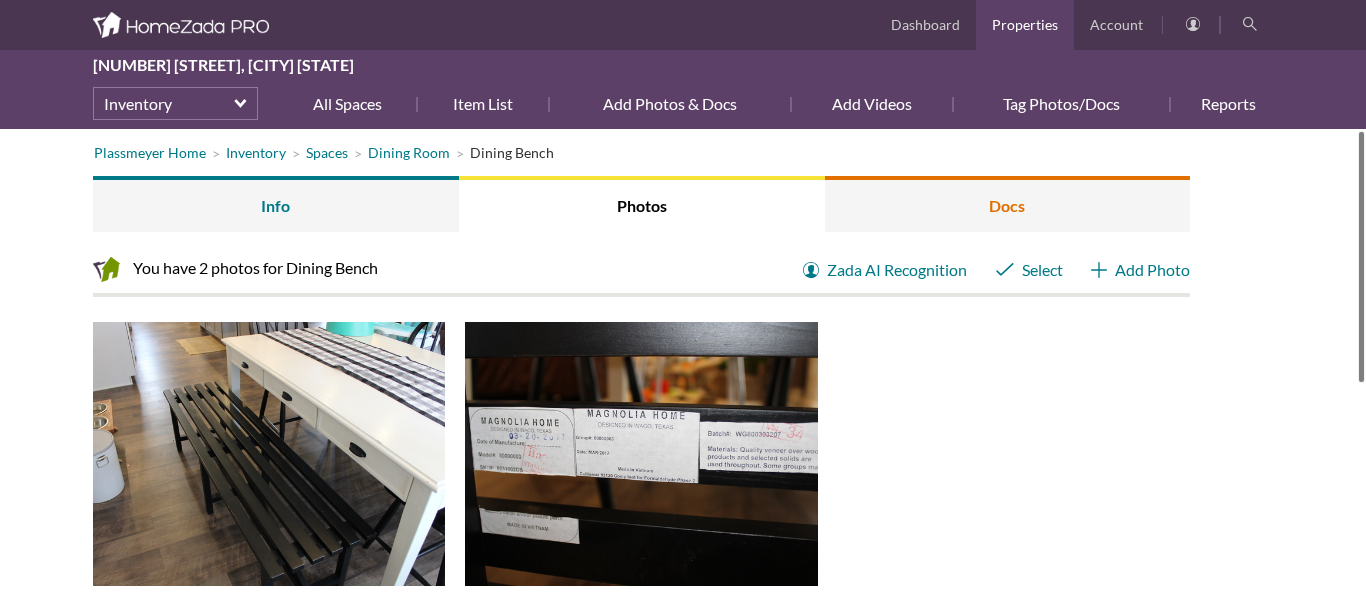 click on "Docs" at bounding box center [1008, 204] 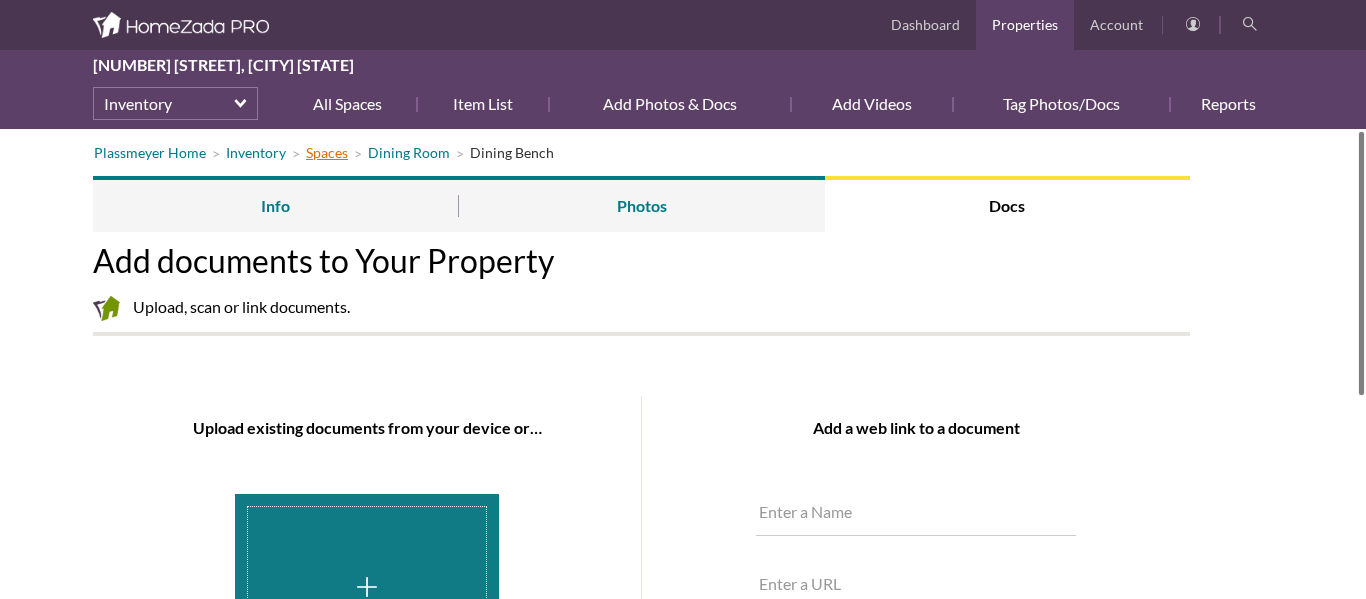 click on "Spaces" at bounding box center (327, 152) 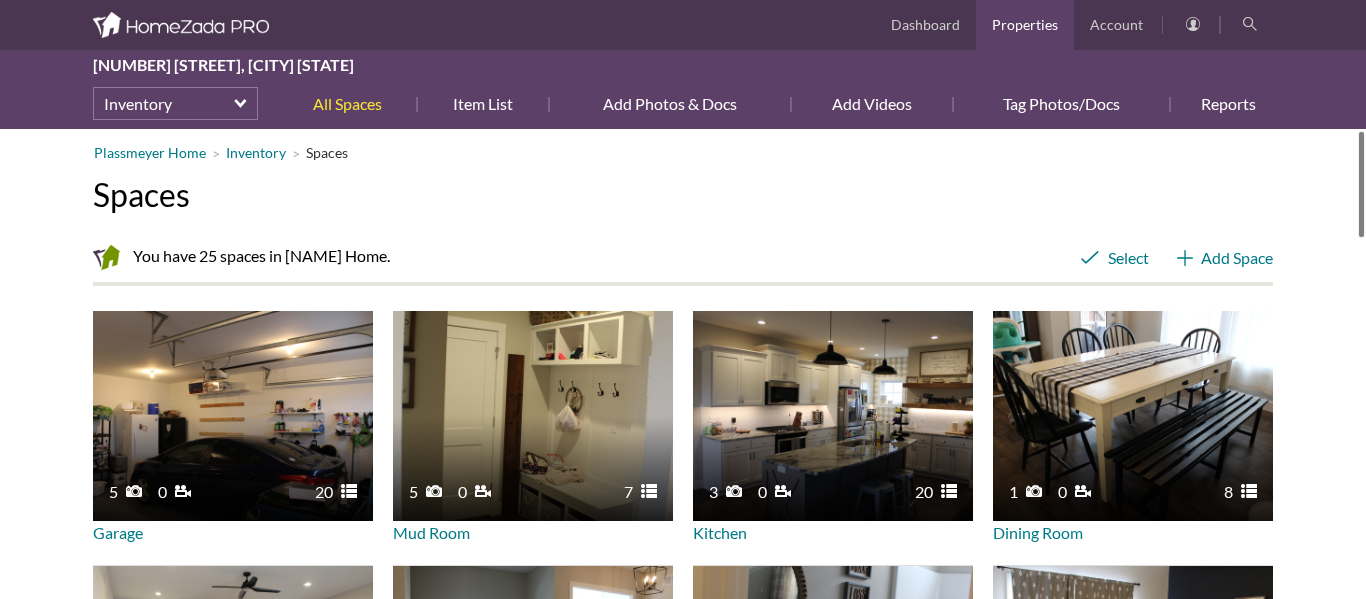 scroll, scrollTop: 0, scrollLeft: 0, axis: both 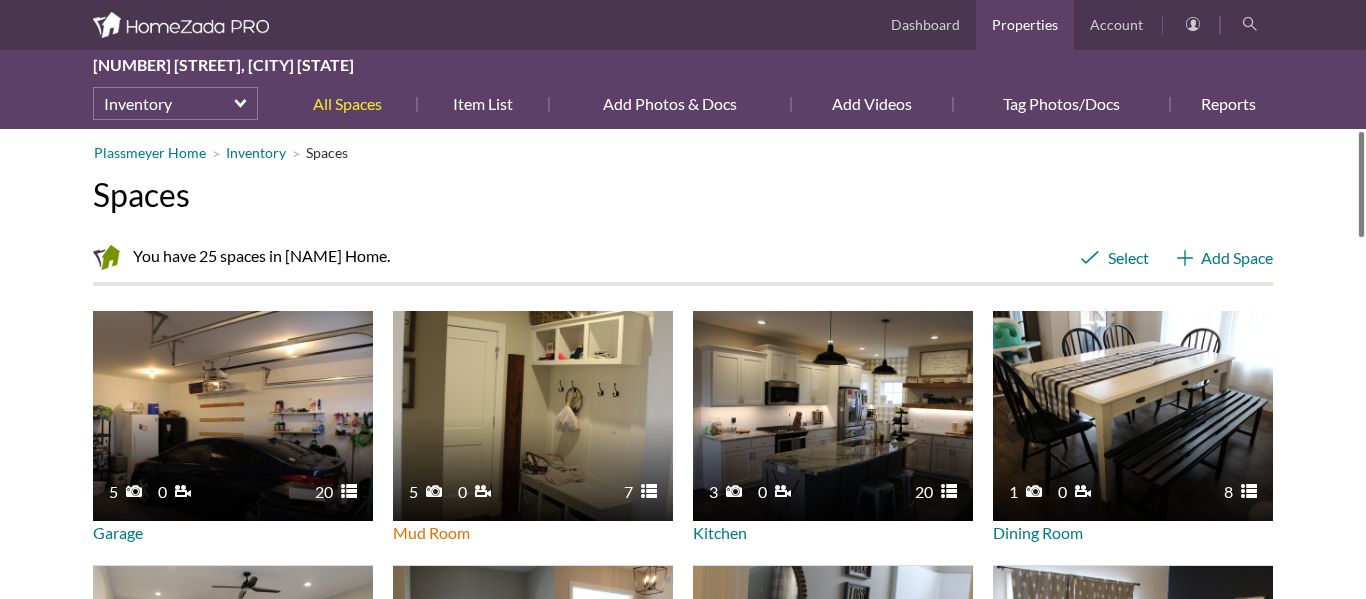 click on "5 7 0" at bounding box center [533, 416] 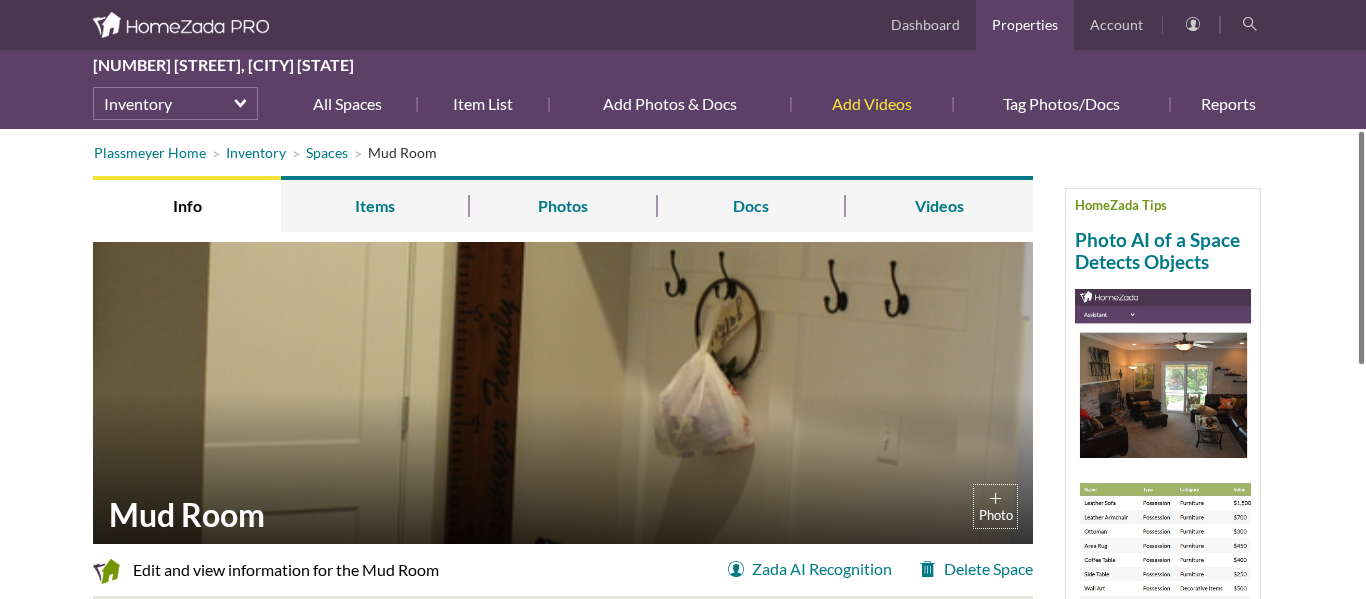 scroll, scrollTop: 0, scrollLeft: 0, axis: both 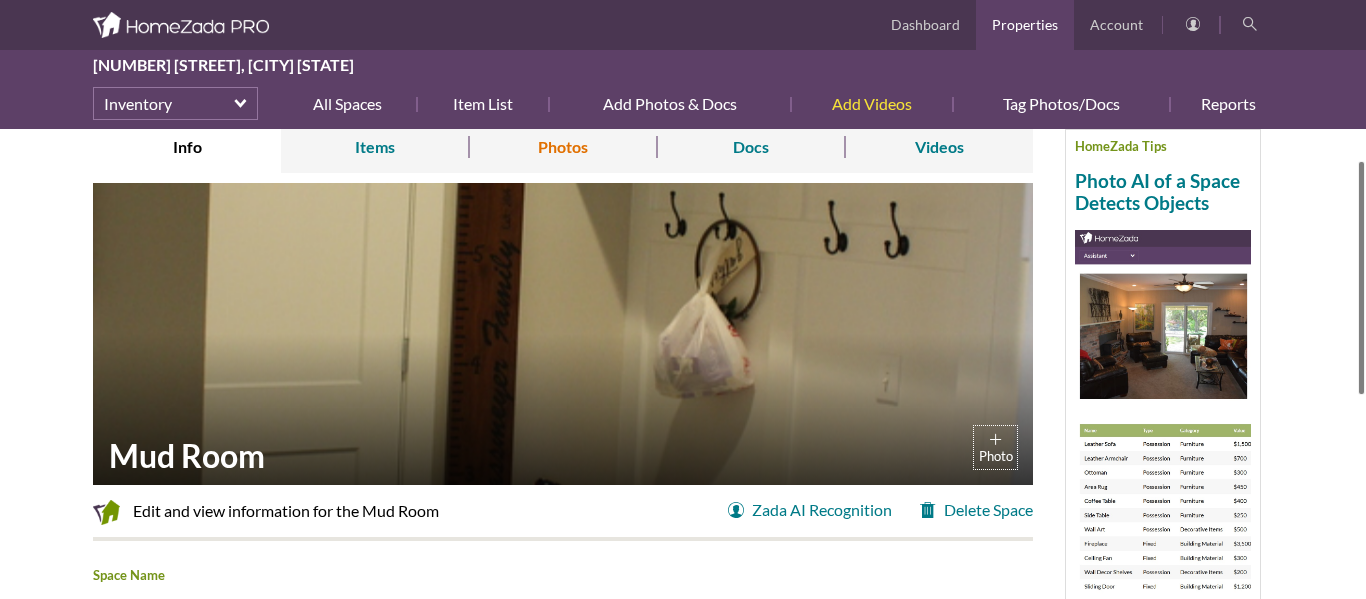 click on "Photos" at bounding box center (563, 145) 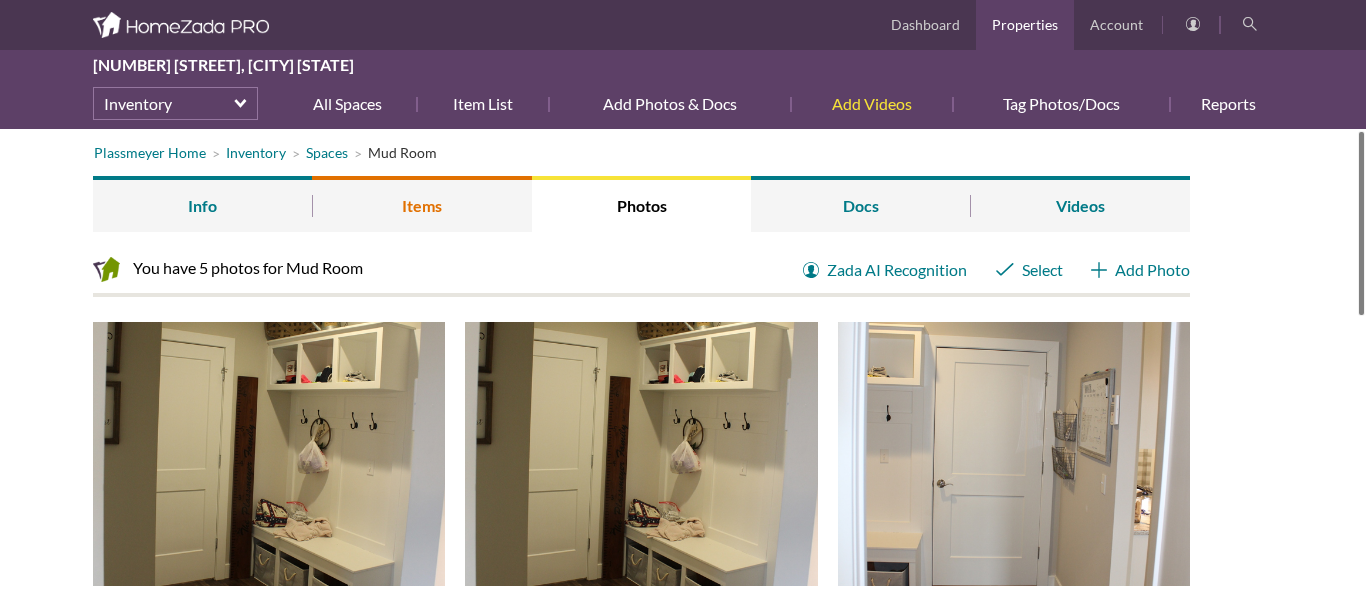 click on "Items" at bounding box center [421, 204] 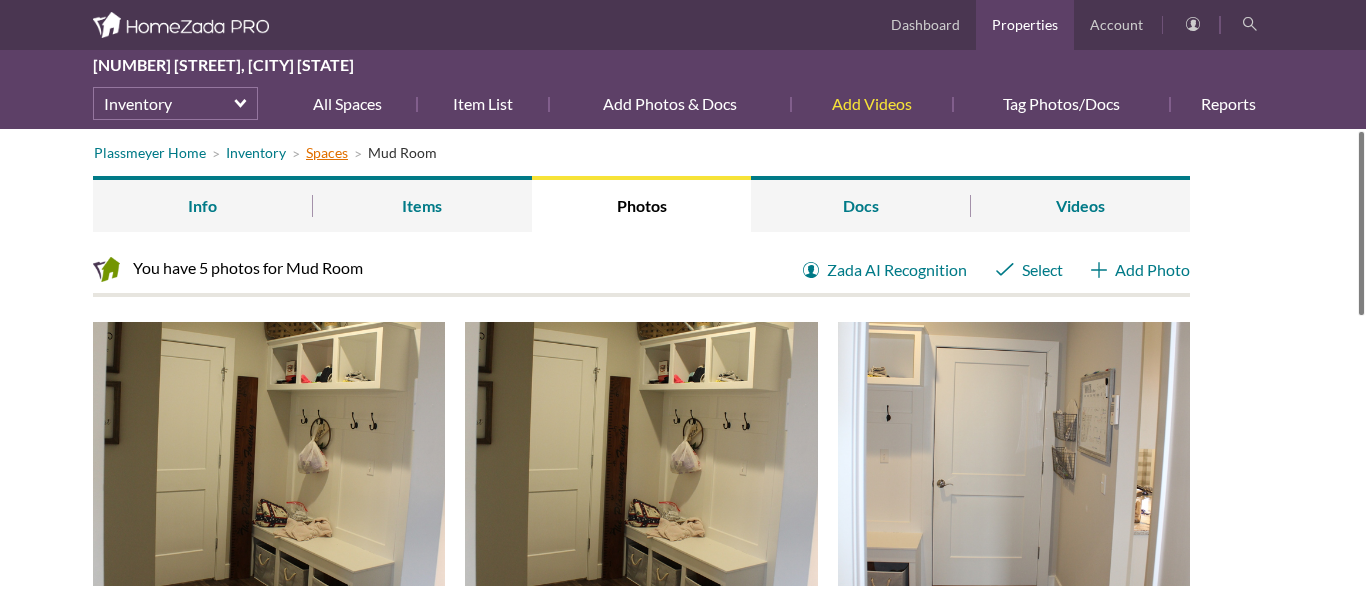 click on "Spaces" at bounding box center [327, 152] 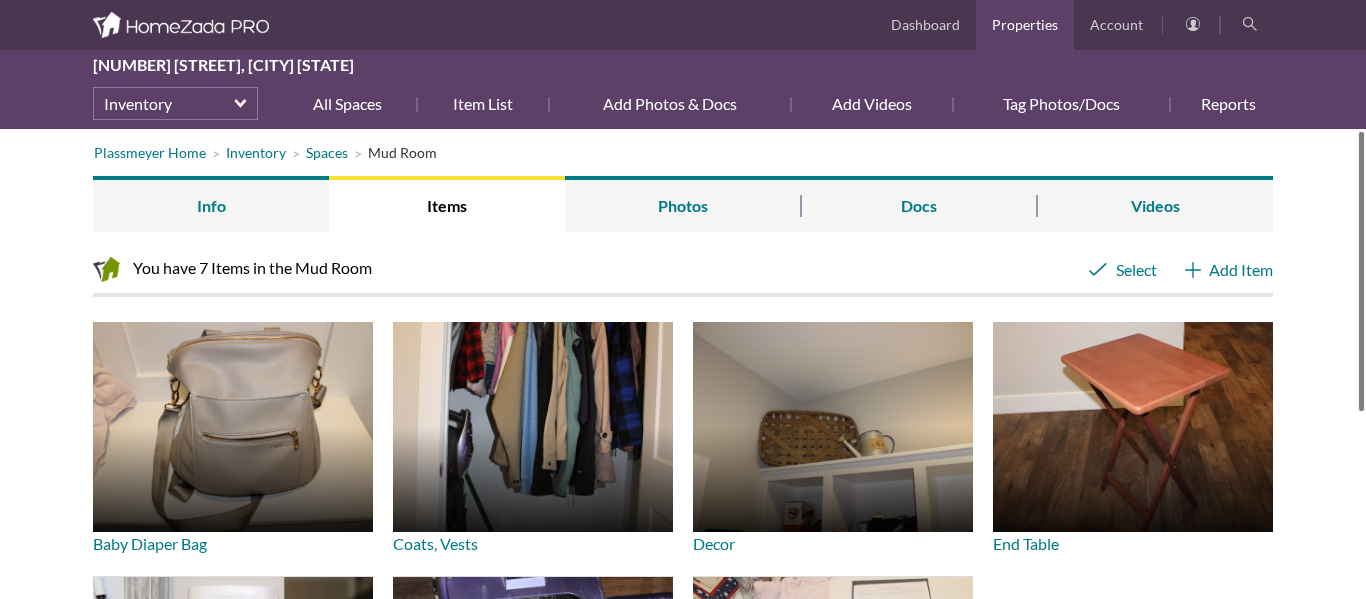scroll, scrollTop: 0, scrollLeft: 0, axis: both 